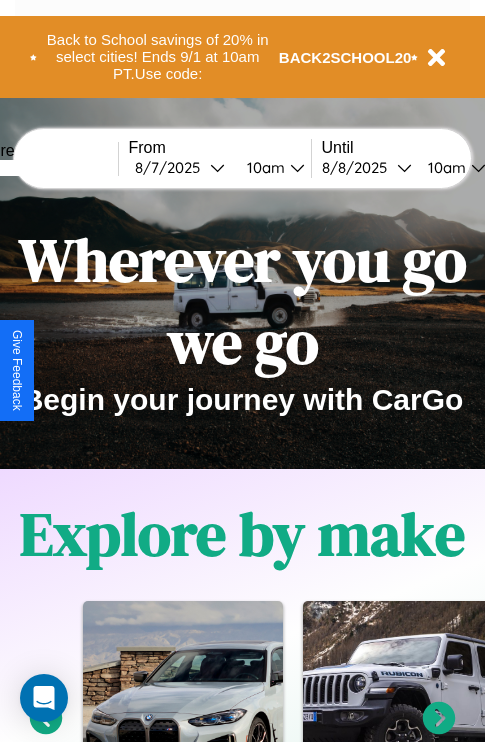 scroll, scrollTop: 0, scrollLeft: 0, axis: both 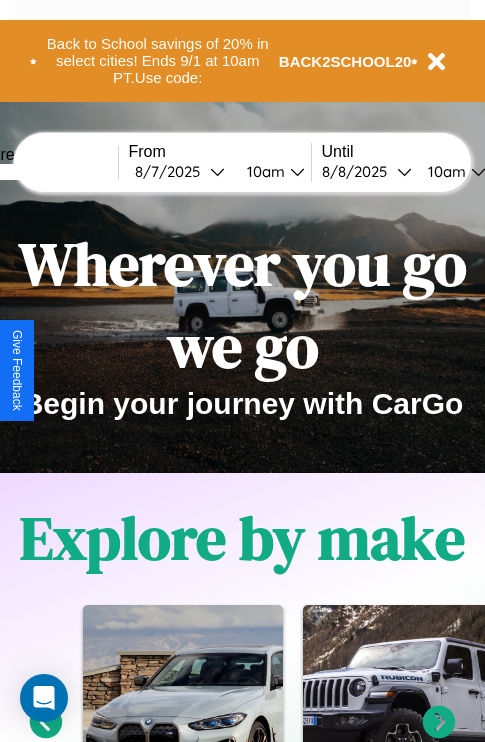 click at bounding box center (43, 172) 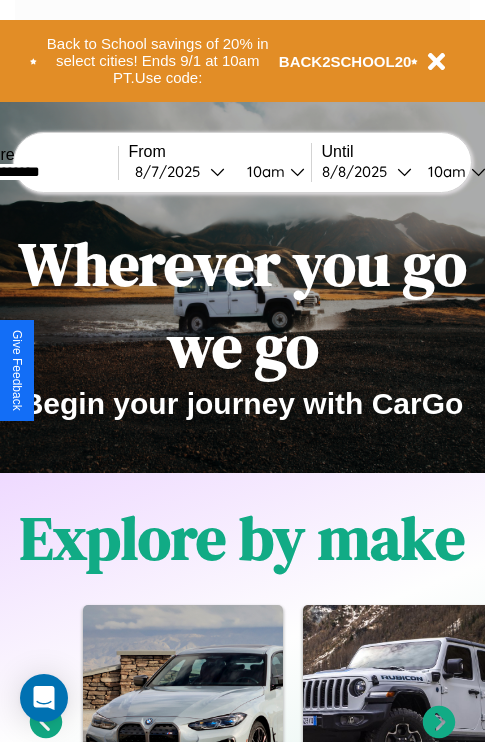 type on "**********" 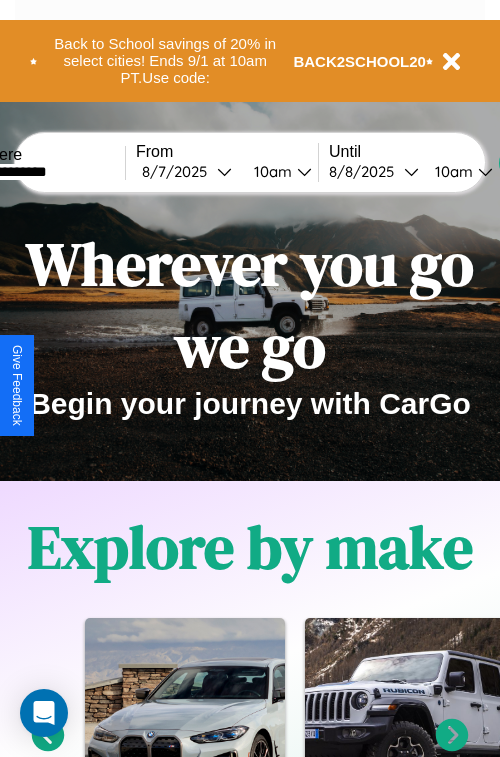 select on "*" 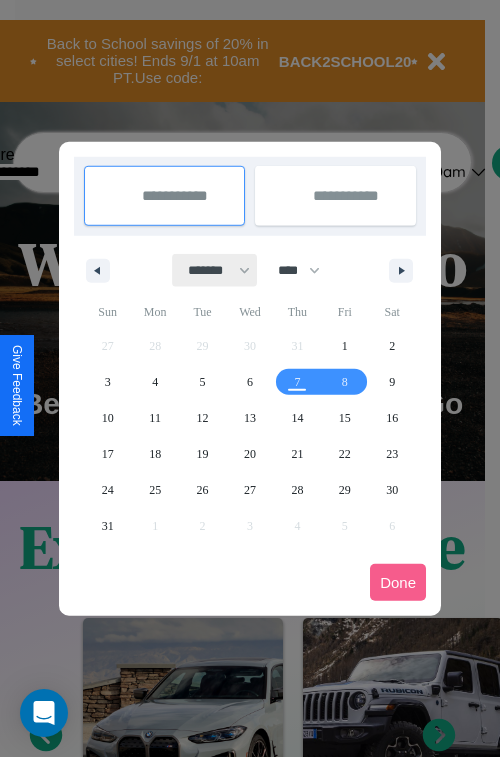 click on "******* ******** ***** ***** *** **** **** ****** ********* ******* ******** ********" at bounding box center (215, 270) 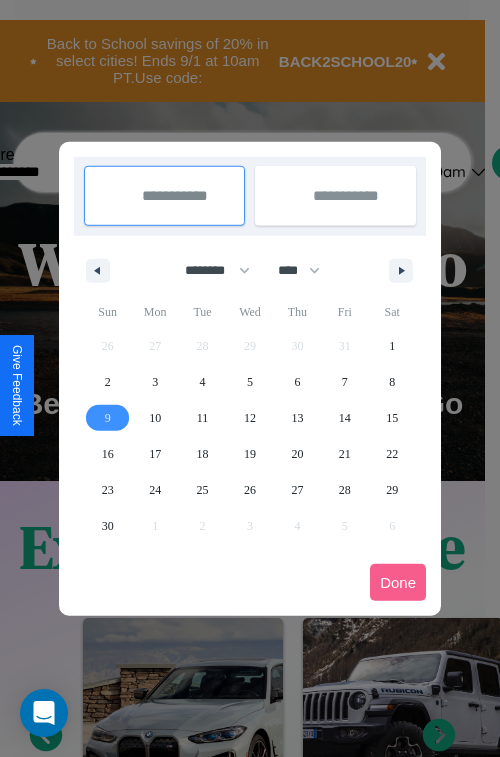 click on "9" at bounding box center (108, 418) 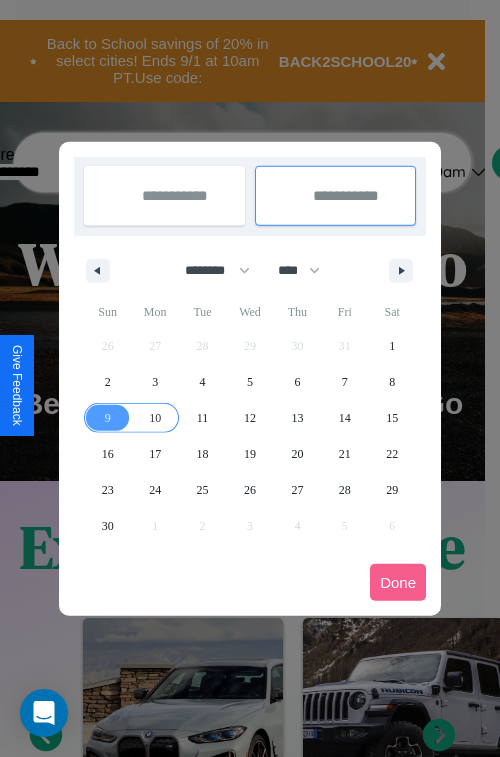 click on "10" at bounding box center [155, 418] 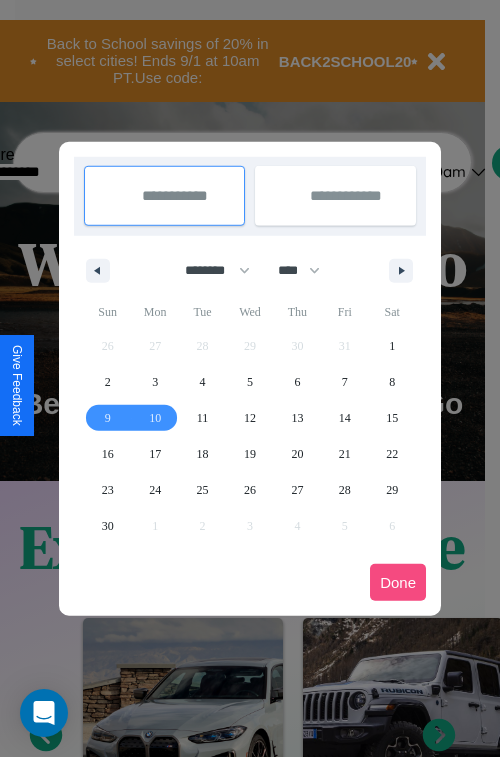 click on "Done" at bounding box center (398, 582) 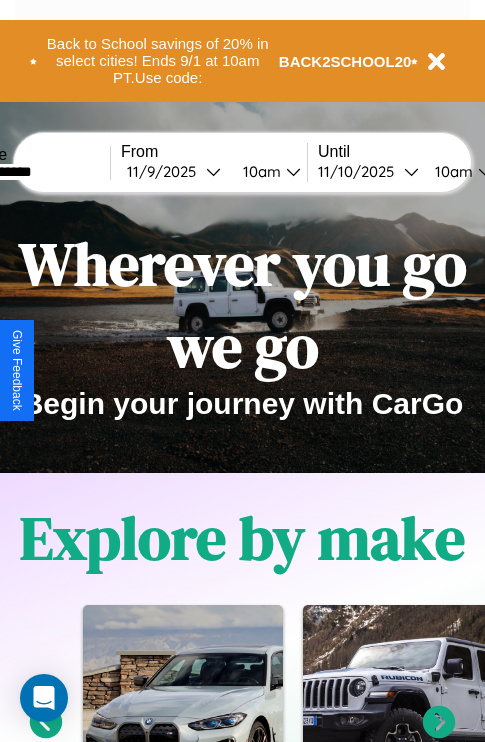 click on "10am" at bounding box center [259, 171] 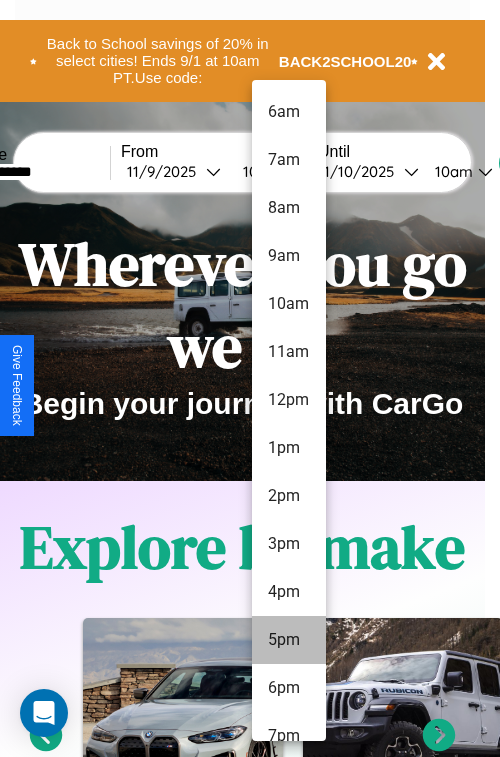 click on "5pm" at bounding box center [289, 640] 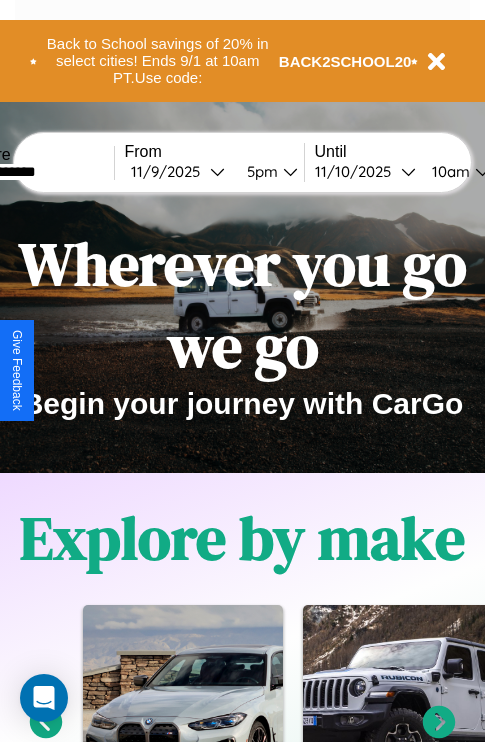 scroll, scrollTop: 0, scrollLeft: 72, axis: horizontal 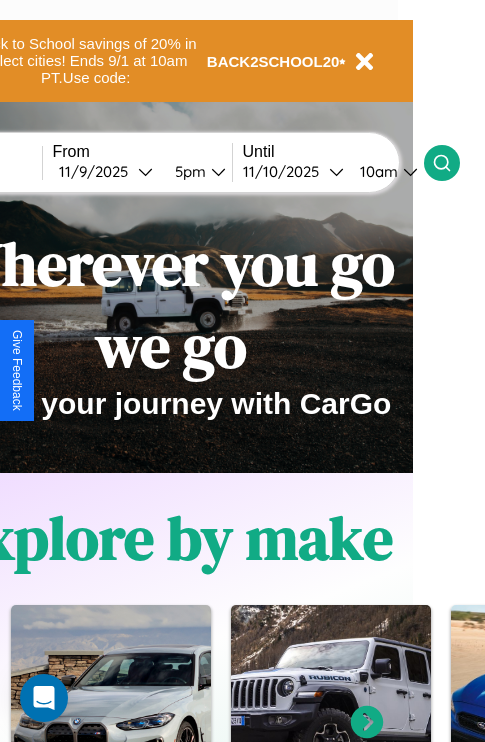 click 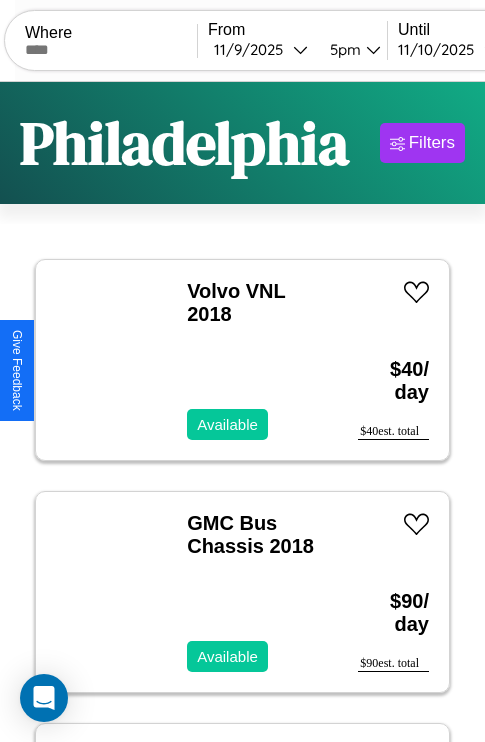 scroll, scrollTop: 95, scrollLeft: 0, axis: vertical 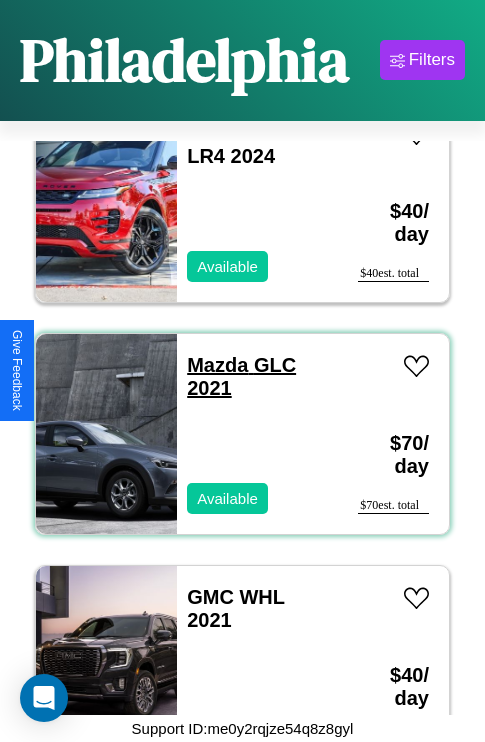 click on "Mazda   GLC   2021" at bounding box center (241, 376) 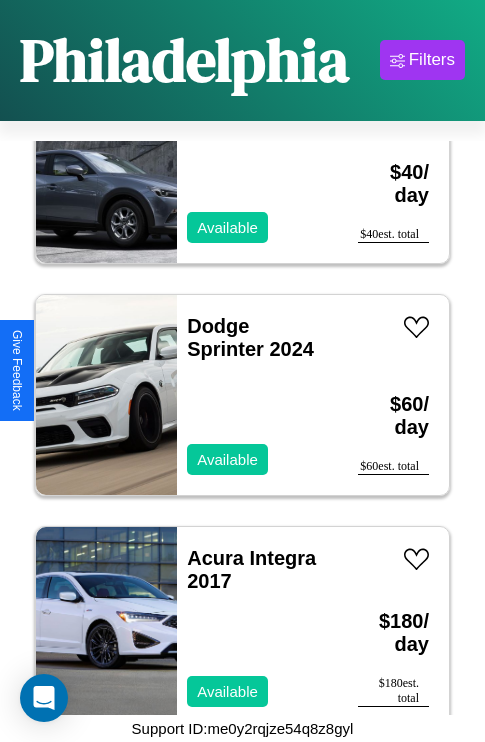 scroll, scrollTop: 539, scrollLeft: 0, axis: vertical 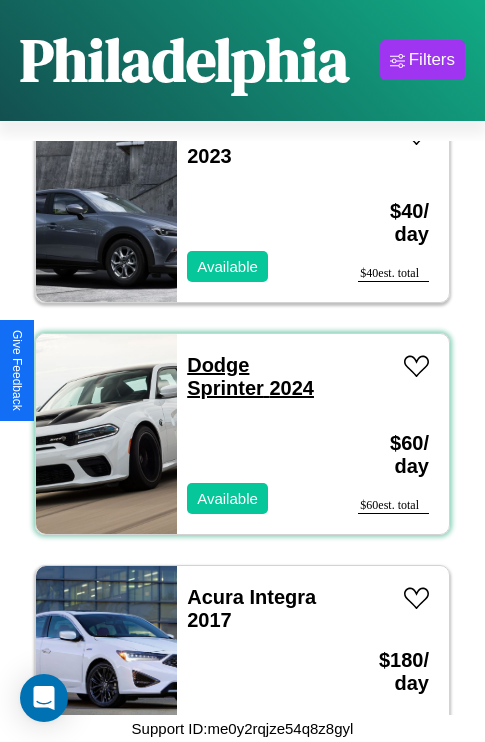click on "Dodge   Sprinter   2024" at bounding box center [250, 376] 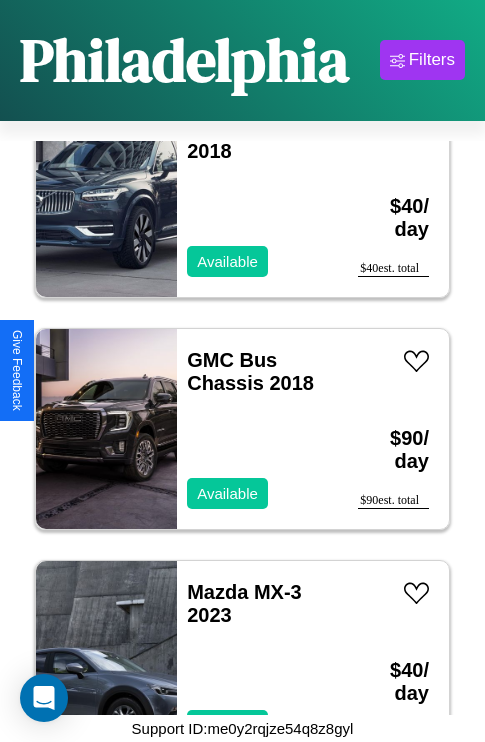 scroll, scrollTop: 75, scrollLeft: 0, axis: vertical 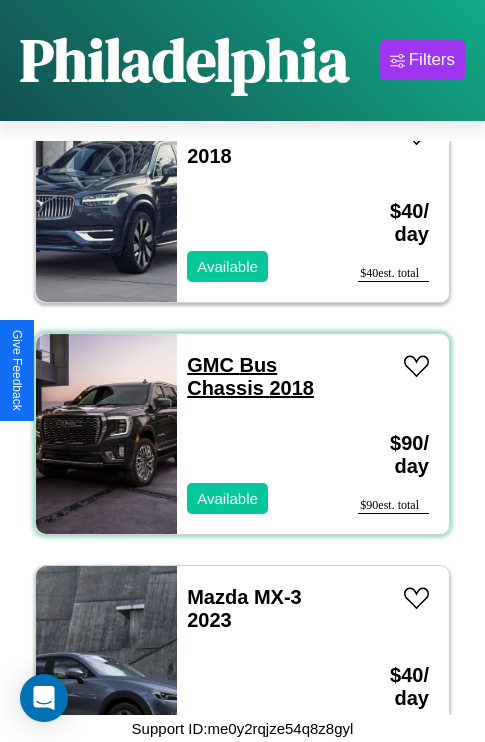 click on "GMC   Bus Chassis   2018" at bounding box center (250, 376) 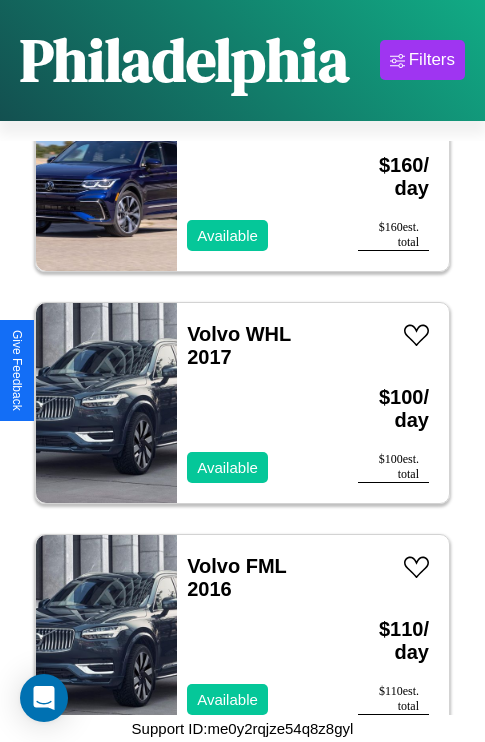 scroll, scrollTop: 8270, scrollLeft: 0, axis: vertical 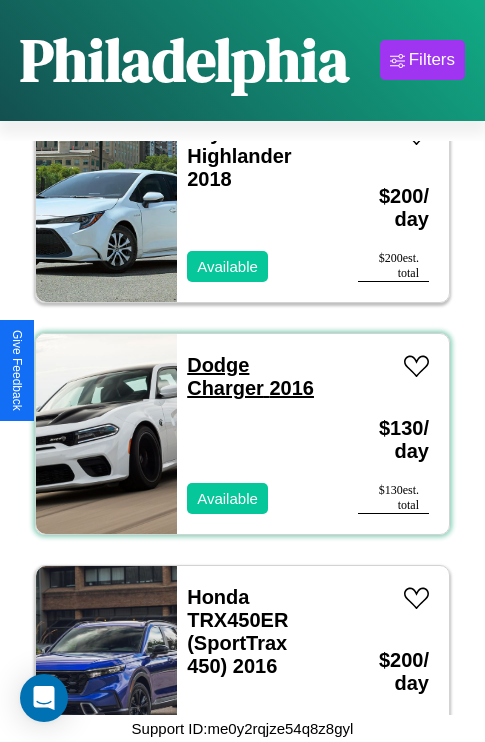 click on "Dodge   Charger   2016" at bounding box center (250, 376) 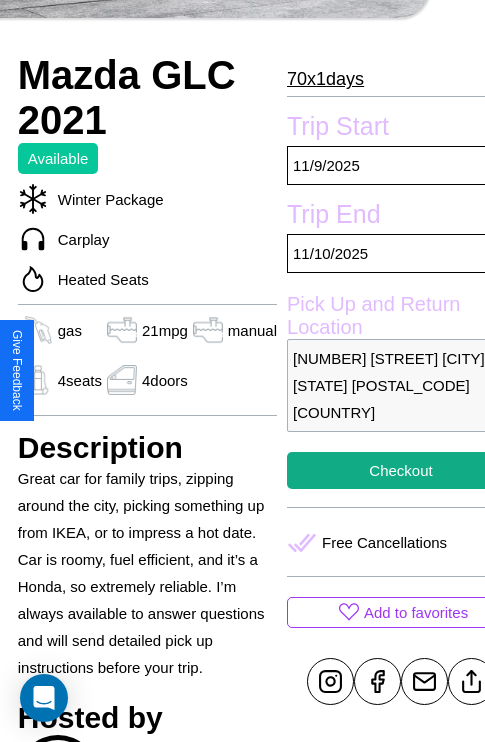 scroll, scrollTop: 524, scrollLeft: 68, axis: both 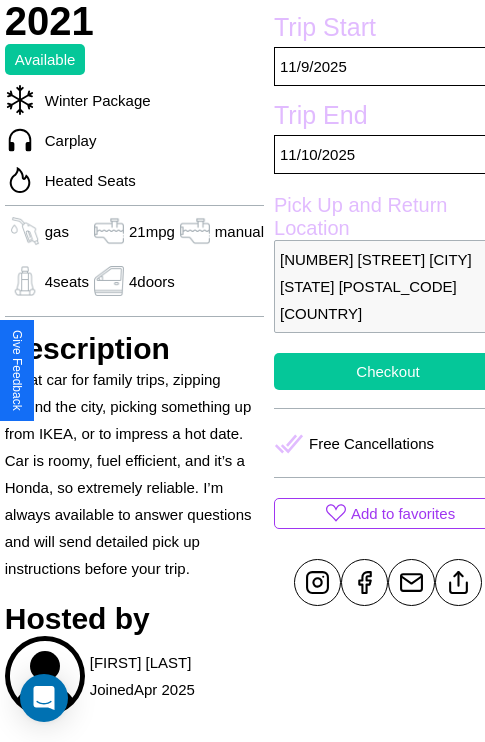 click on "Checkout" at bounding box center [388, 371] 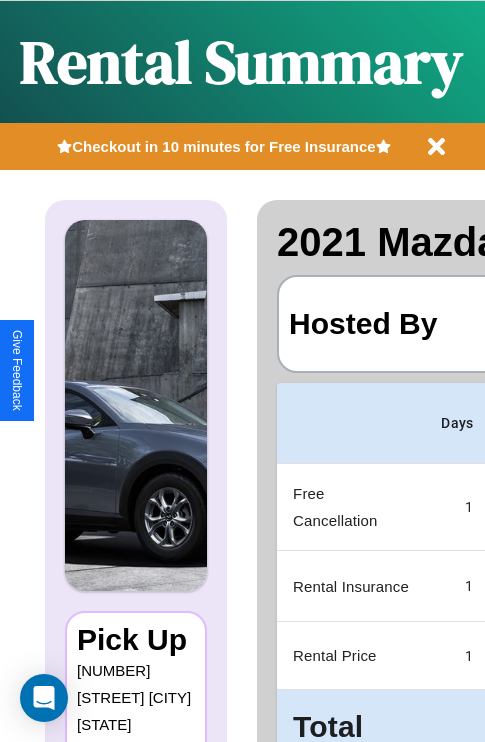 scroll, scrollTop: 0, scrollLeft: 397, axis: horizontal 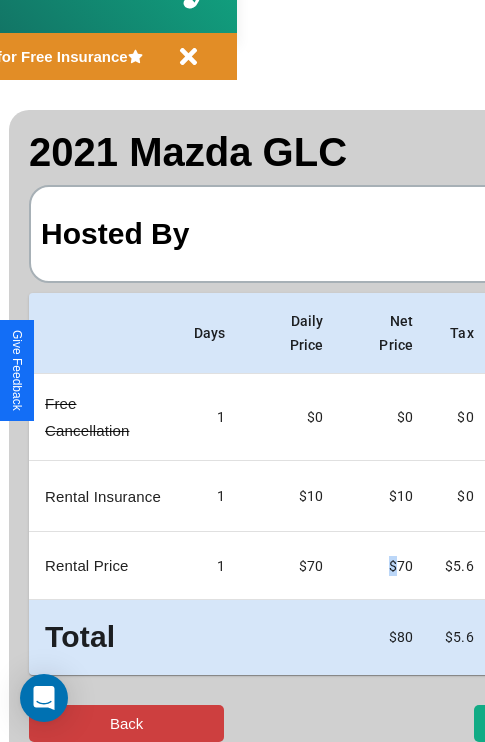 click on "Back" at bounding box center [126, 723] 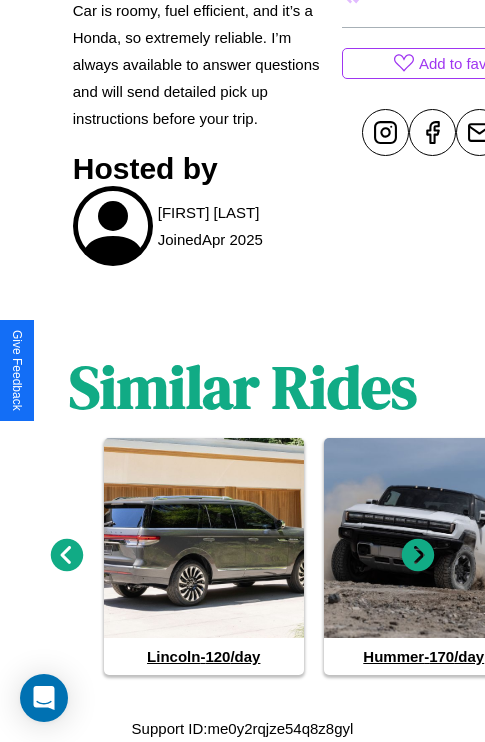scroll, scrollTop: 1001, scrollLeft: 0, axis: vertical 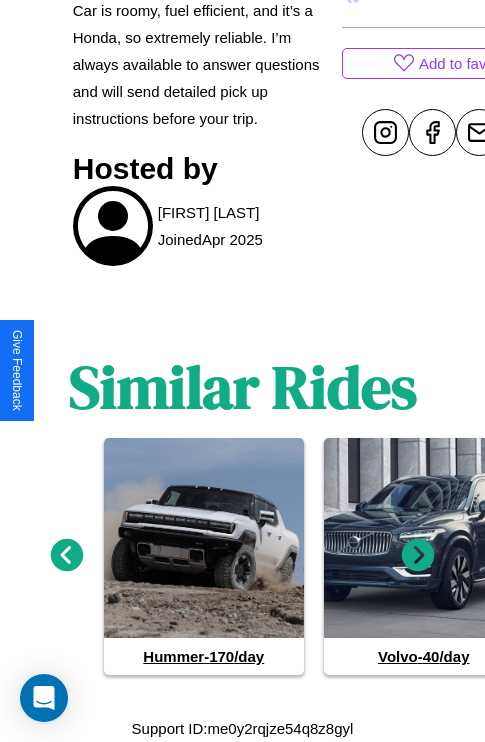 click 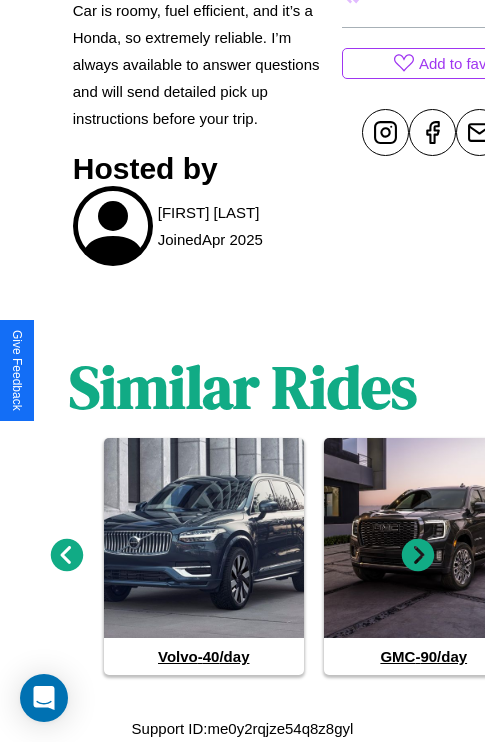 click 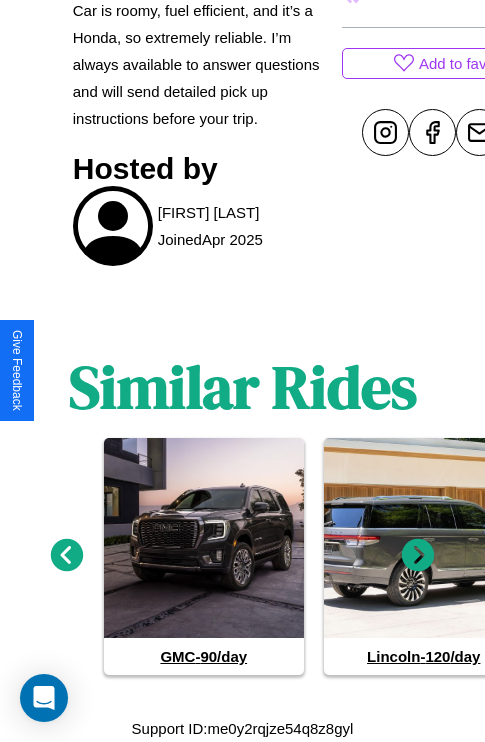 click 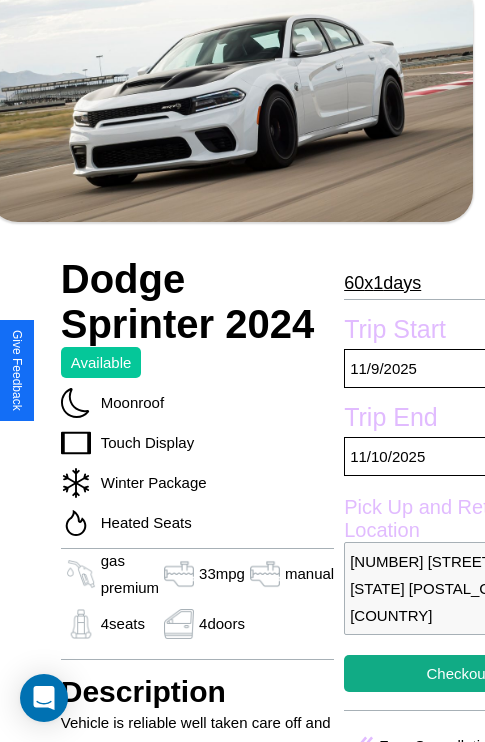 scroll, scrollTop: 615, scrollLeft: 71, axis: both 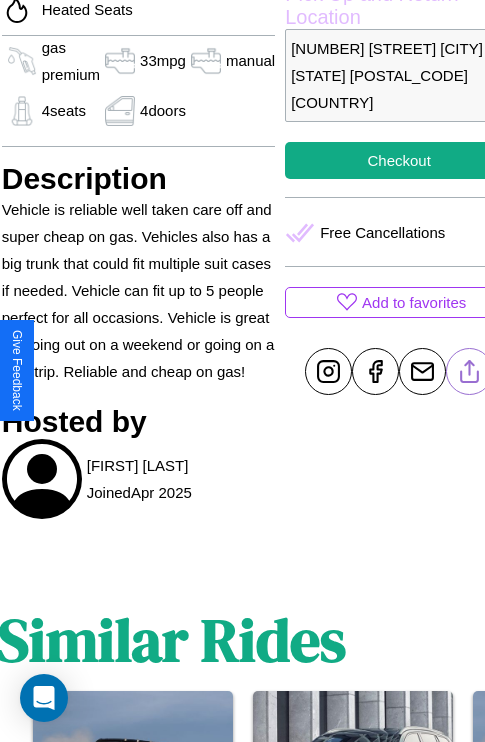 click 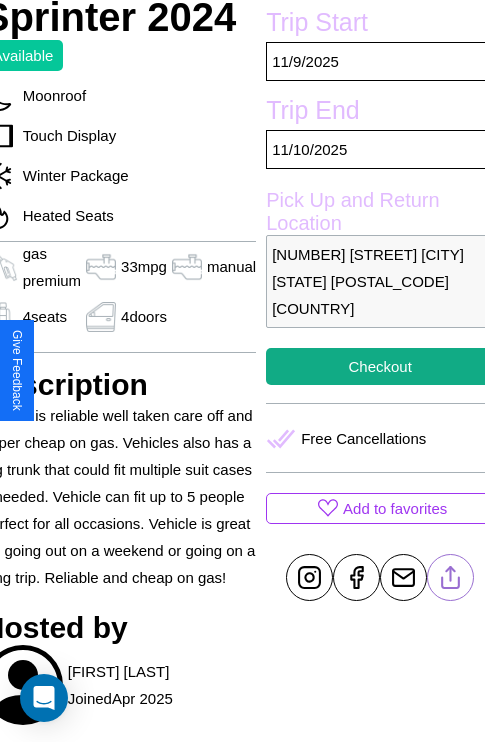scroll, scrollTop: 404, scrollLeft: 91, axis: both 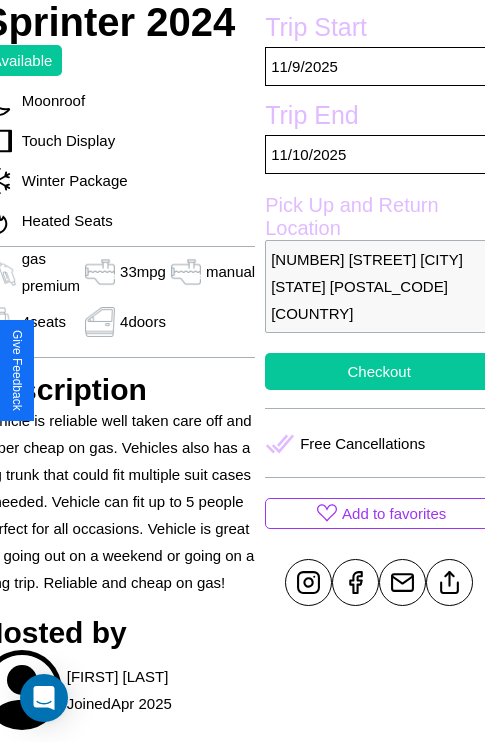 click on "Checkout" at bounding box center (379, 371) 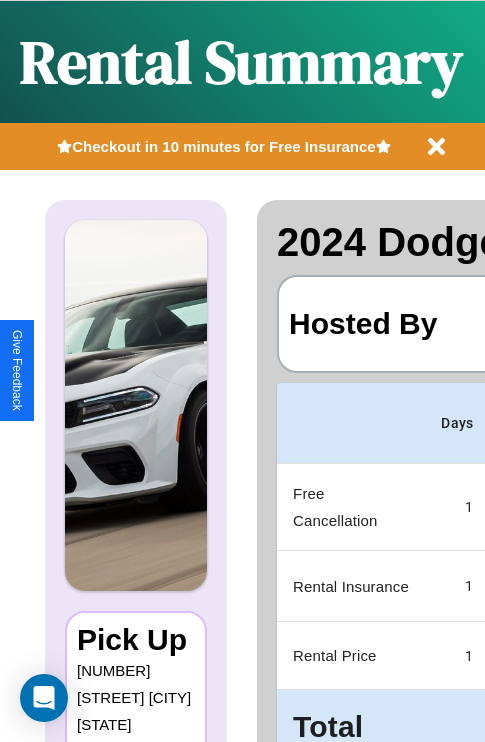 scroll, scrollTop: 0, scrollLeft: 397, axis: horizontal 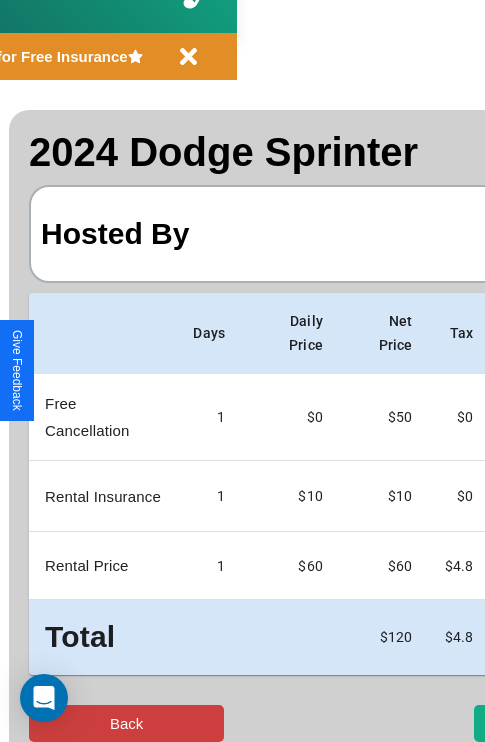 click on "Back" at bounding box center (126, 723) 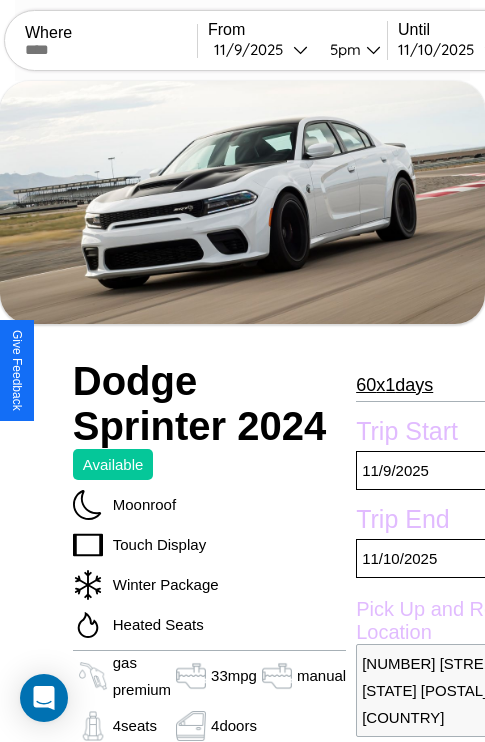 scroll, scrollTop: 14, scrollLeft: 0, axis: vertical 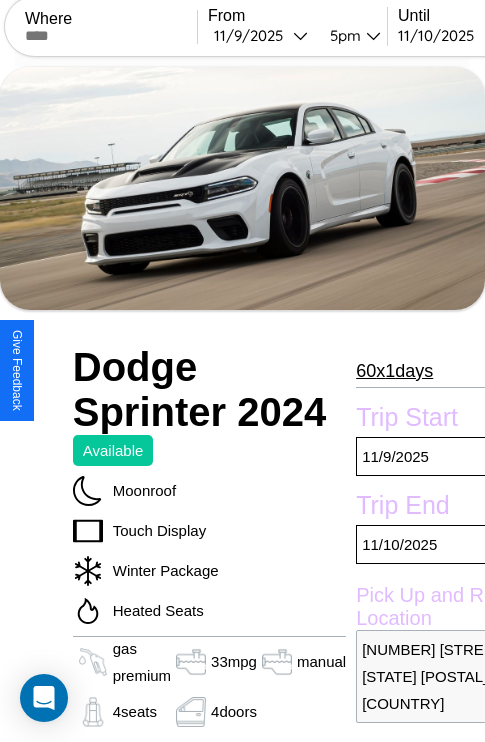 click on "60  x  1  days" at bounding box center [394, 371] 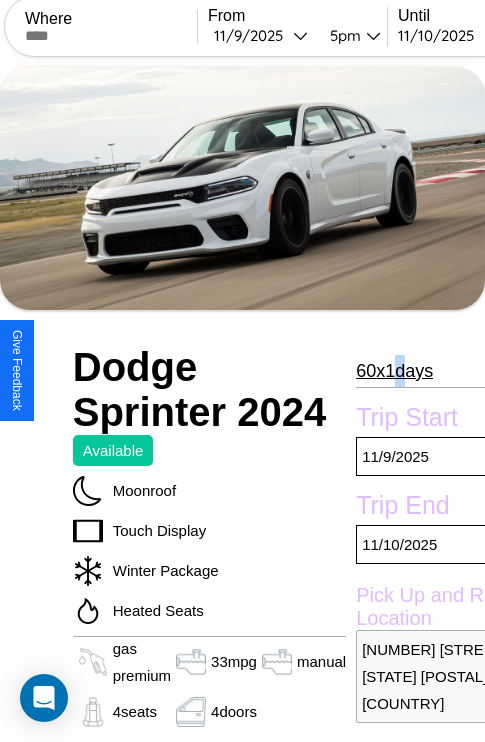 click on "60  x  1  days" at bounding box center [394, 371] 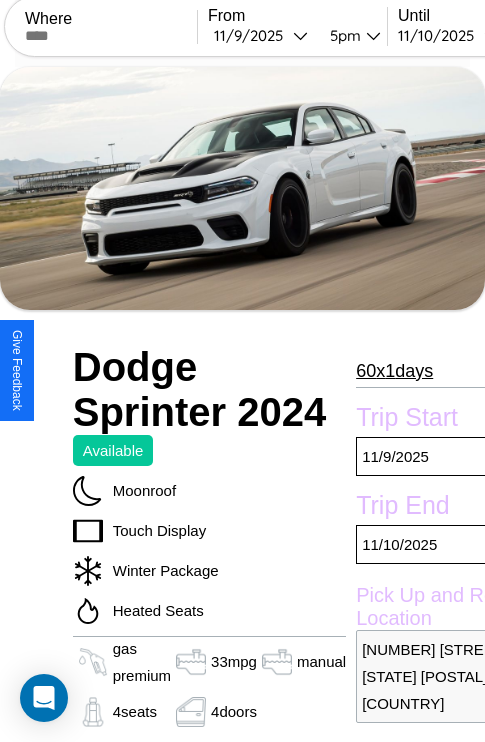 click on "60  x  1  days" at bounding box center (394, 371) 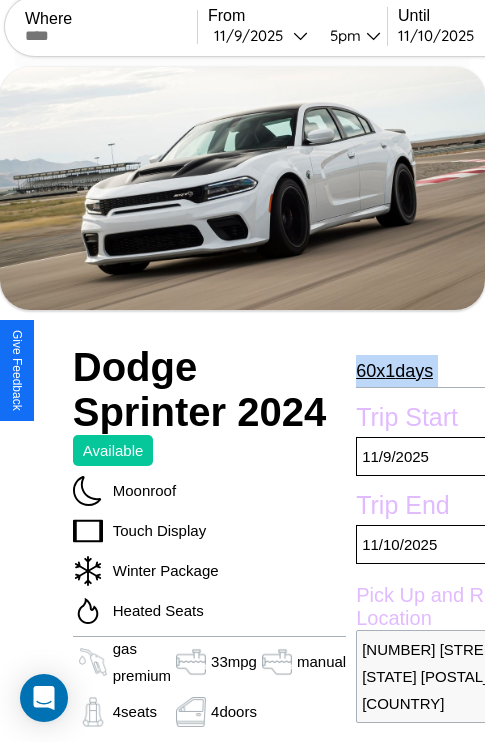 click on "60  x  1  days" at bounding box center (394, 371) 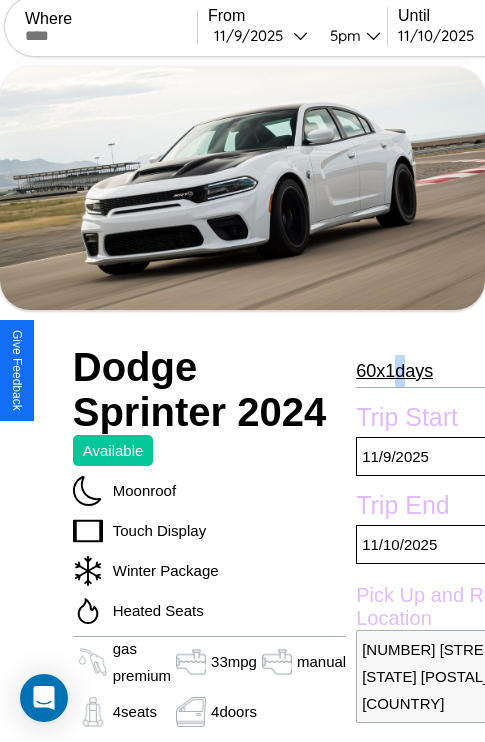 click on "60  x  1  days" at bounding box center (394, 371) 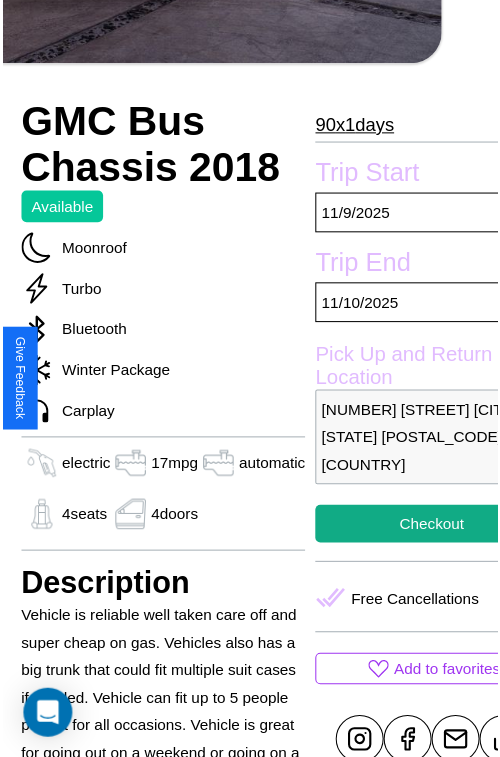 scroll, scrollTop: 667, scrollLeft: 96, axis: both 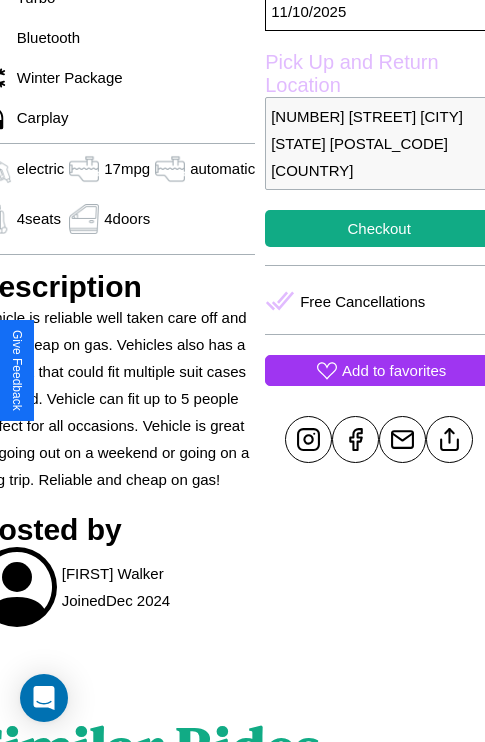 click on "Add to favorites" at bounding box center [394, 370] 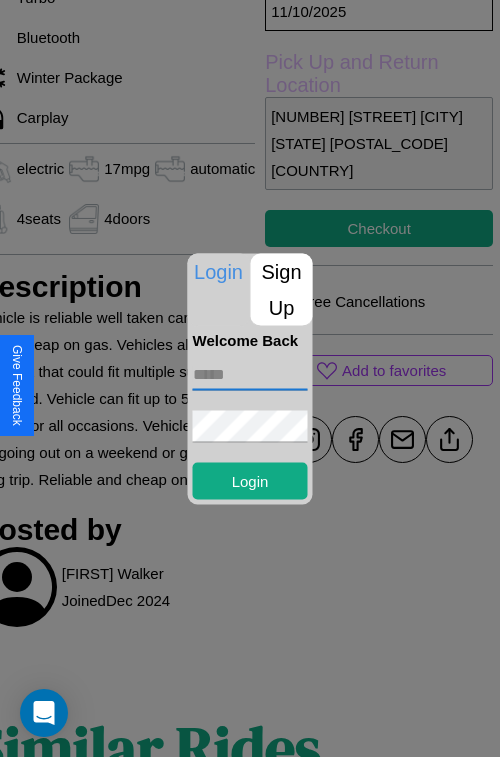 click at bounding box center (250, 374) 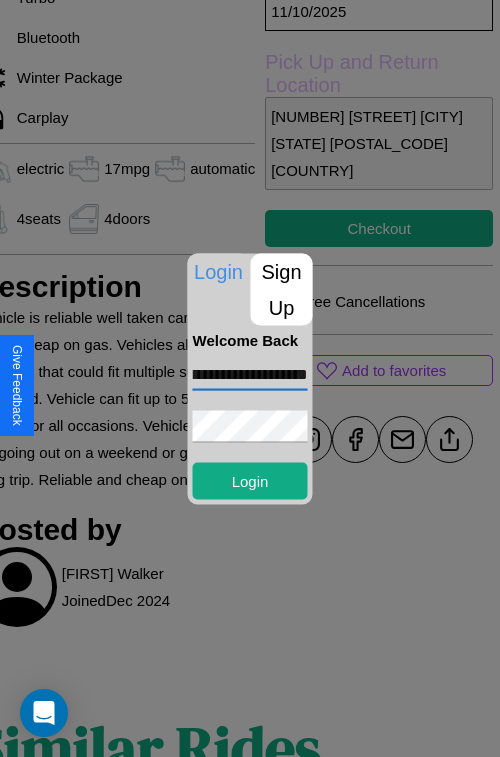 scroll, scrollTop: 0, scrollLeft: 59, axis: horizontal 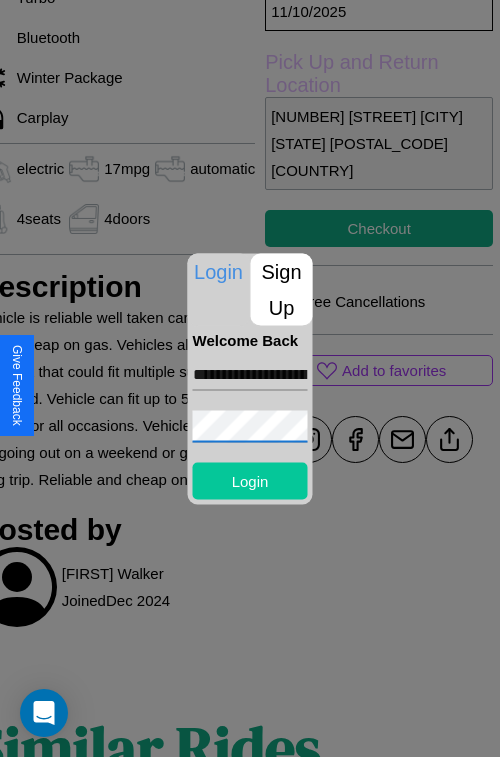 click on "Login" at bounding box center [250, 480] 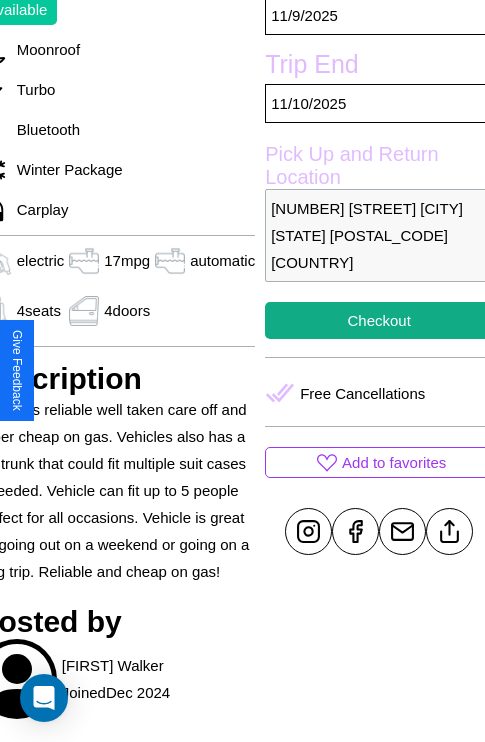 scroll, scrollTop: 525, scrollLeft: 96, axis: both 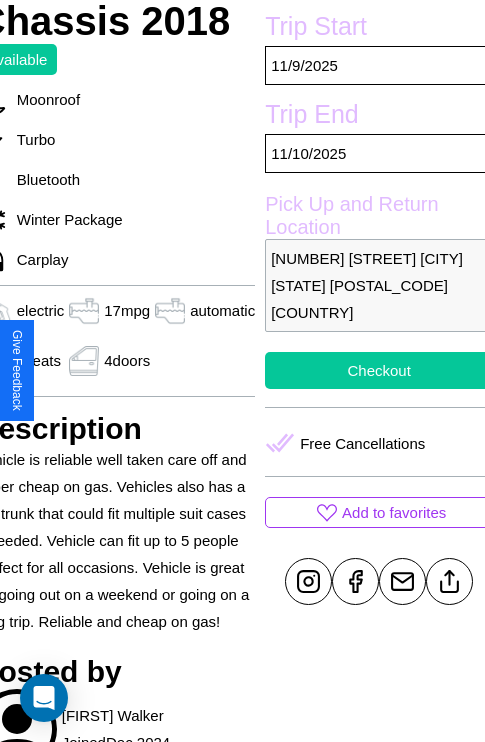 click on "Checkout" at bounding box center (379, 370) 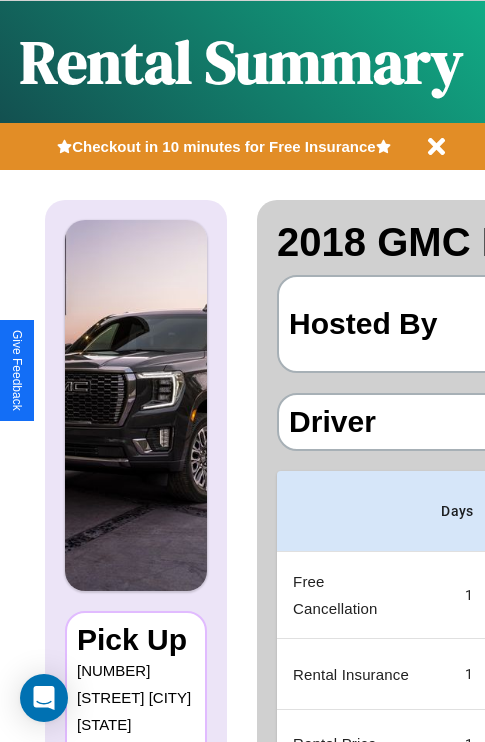 scroll, scrollTop: 0, scrollLeft: 397, axis: horizontal 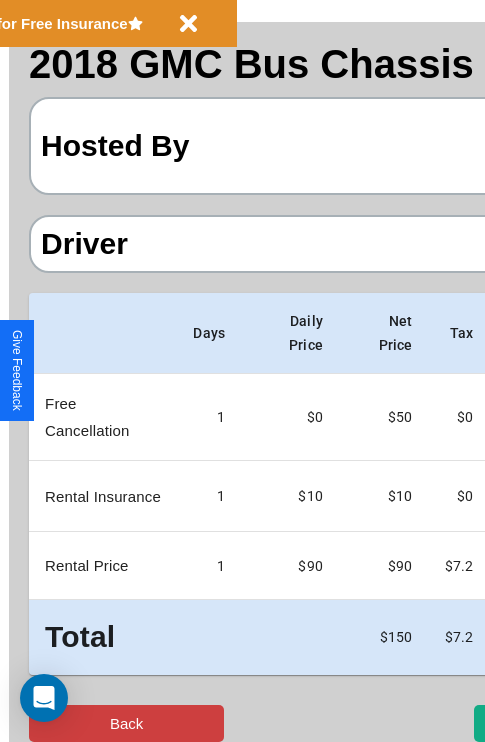 click on "Back" at bounding box center (126, 723) 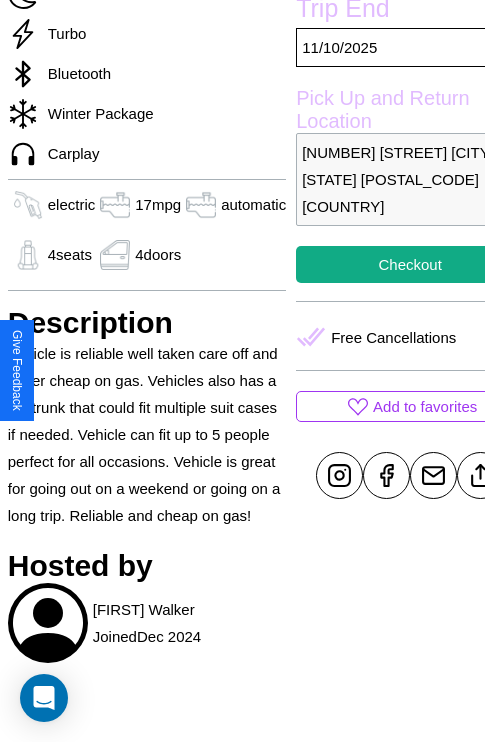 scroll, scrollTop: 736, scrollLeft: 76, axis: both 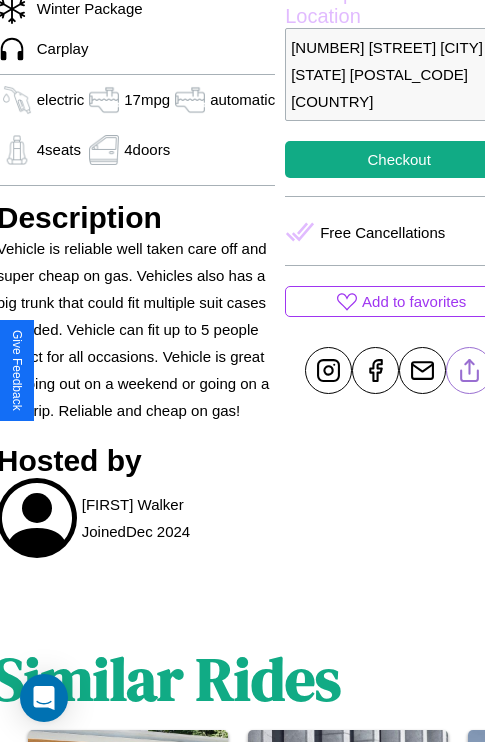 click 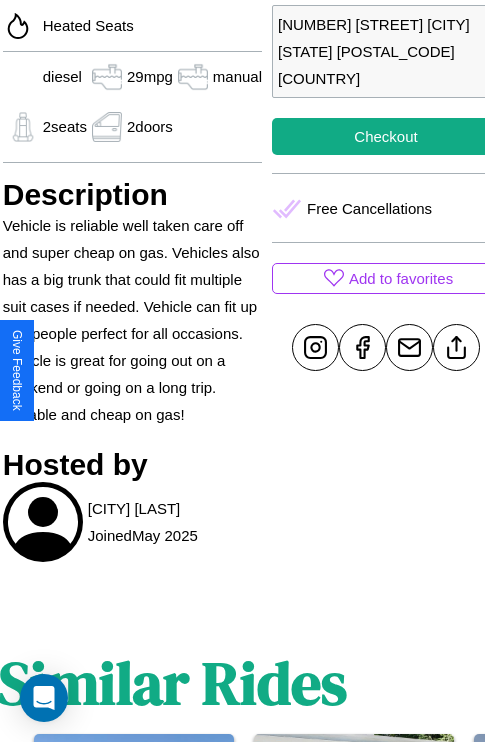 scroll, scrollTop: 404, scrollLeft: 72, axis: both 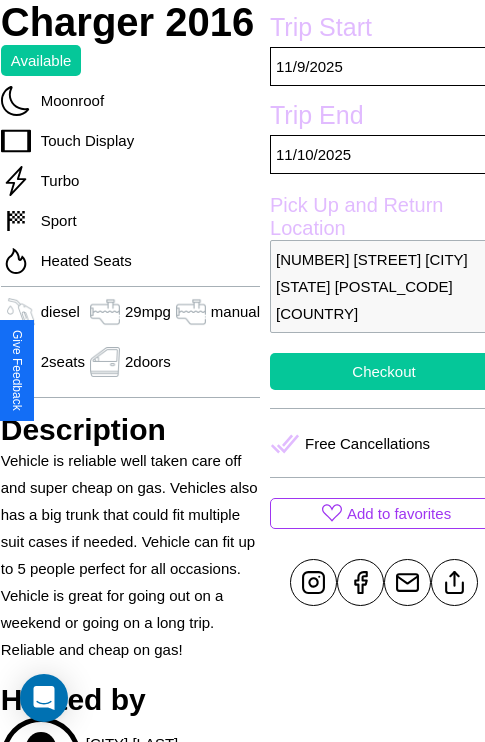 click on "Checkout" at bounding box center (384, 371) 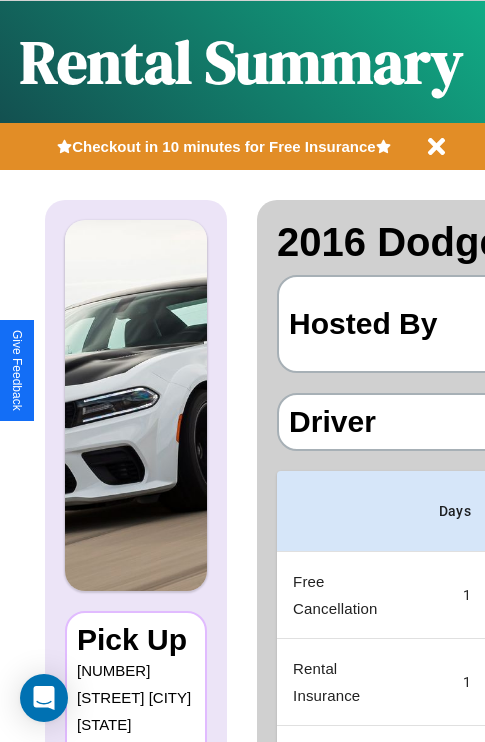 scroll, scrollTop: 0, scrollLeft: 397, axis: horizontal 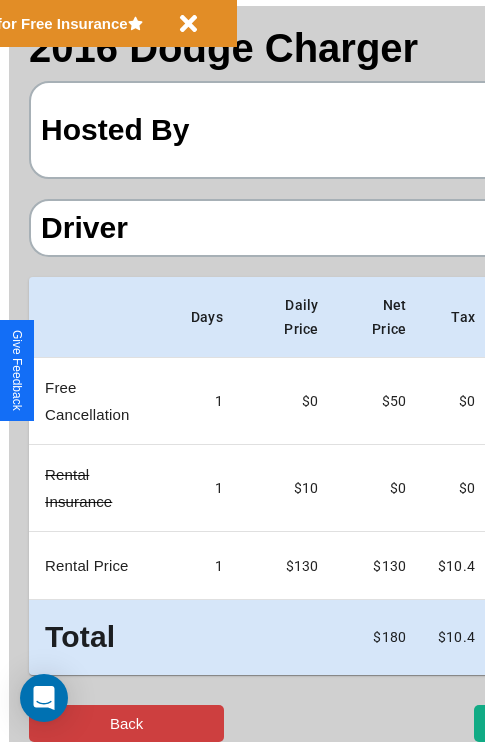click on "Back" at bounding box center (126, 723) 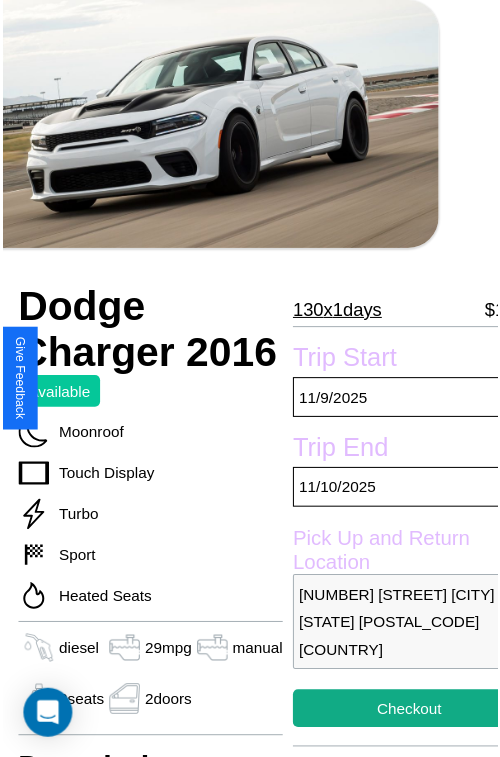 scroll, scrollTop: 99, scrollLeft: 72, axis: both 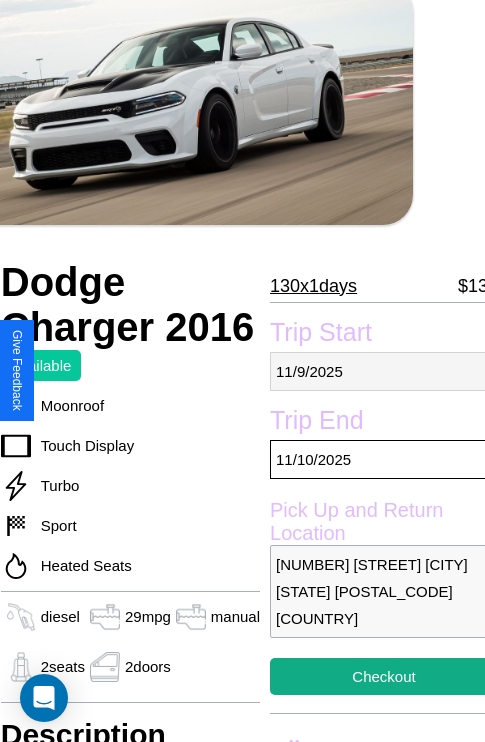 click on "[MM] / [DD] / [YYYY]" at bounding box center [384, 371] 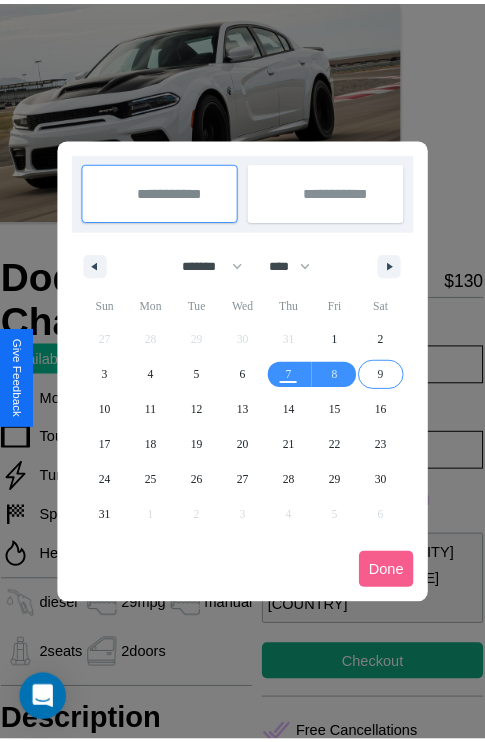 scroll, scrollTop: 0, scrollLeft: 72, axis: horizontal 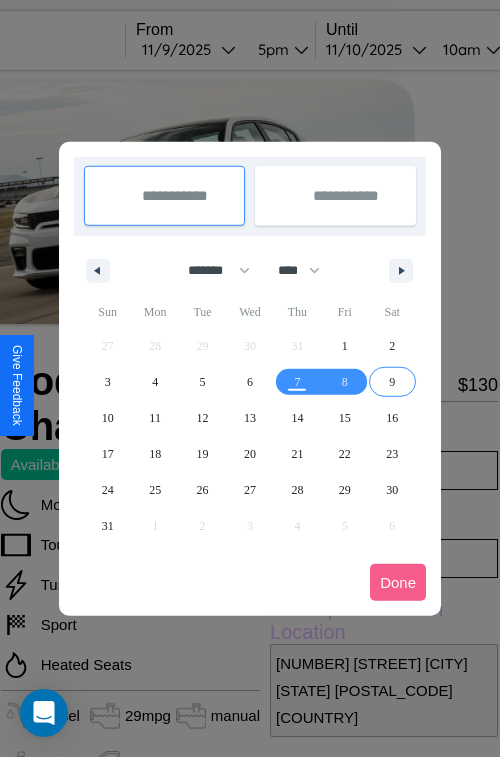 click at bounding box center (250, 378) 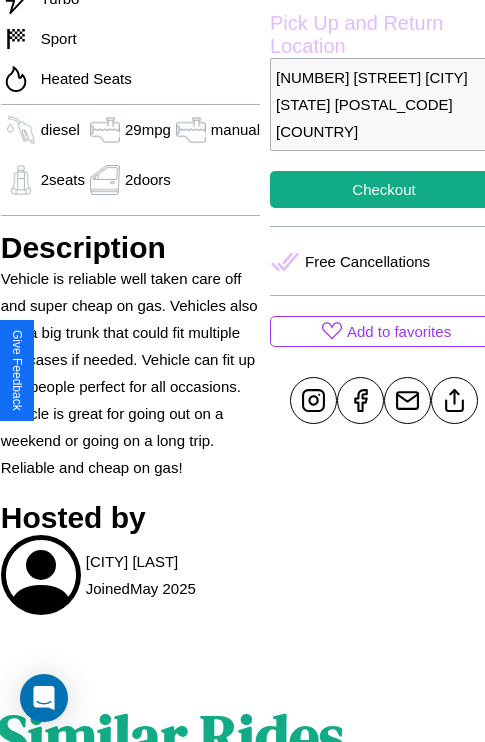 scroll, scrollTop: 615, scrollLeft: 72, axis: both 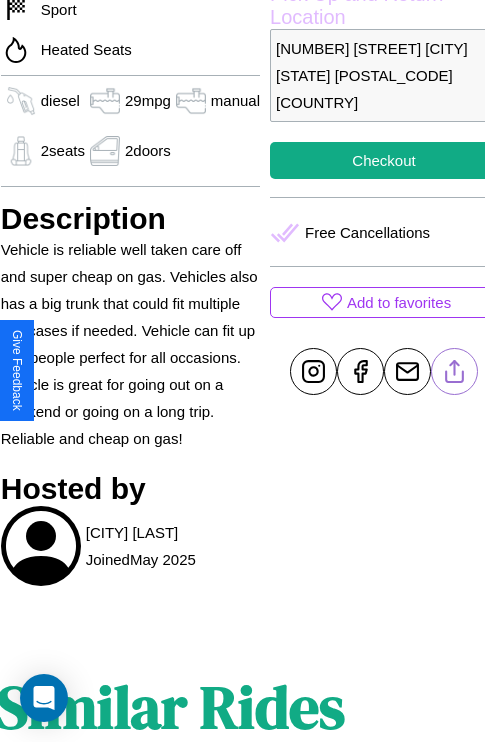 click 